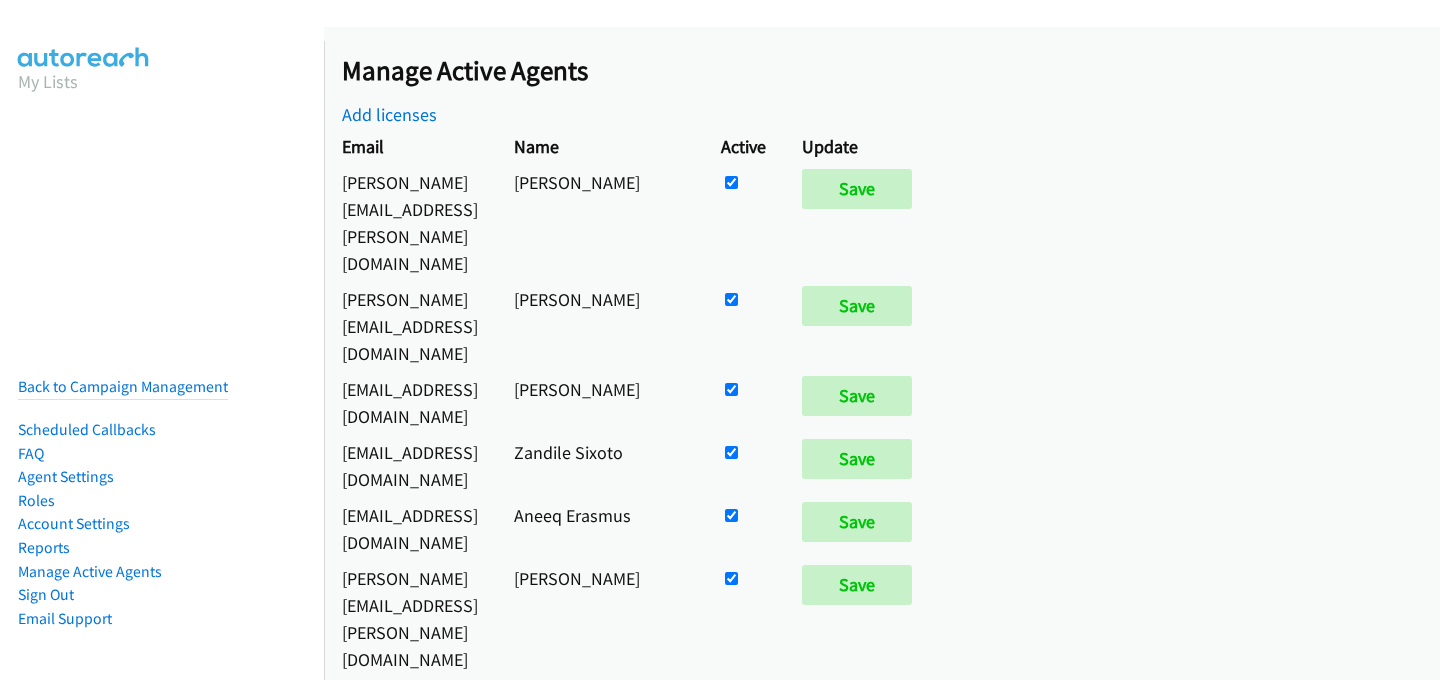 scroll, scrollTop: 0, scrollLeft: 0, axis: both 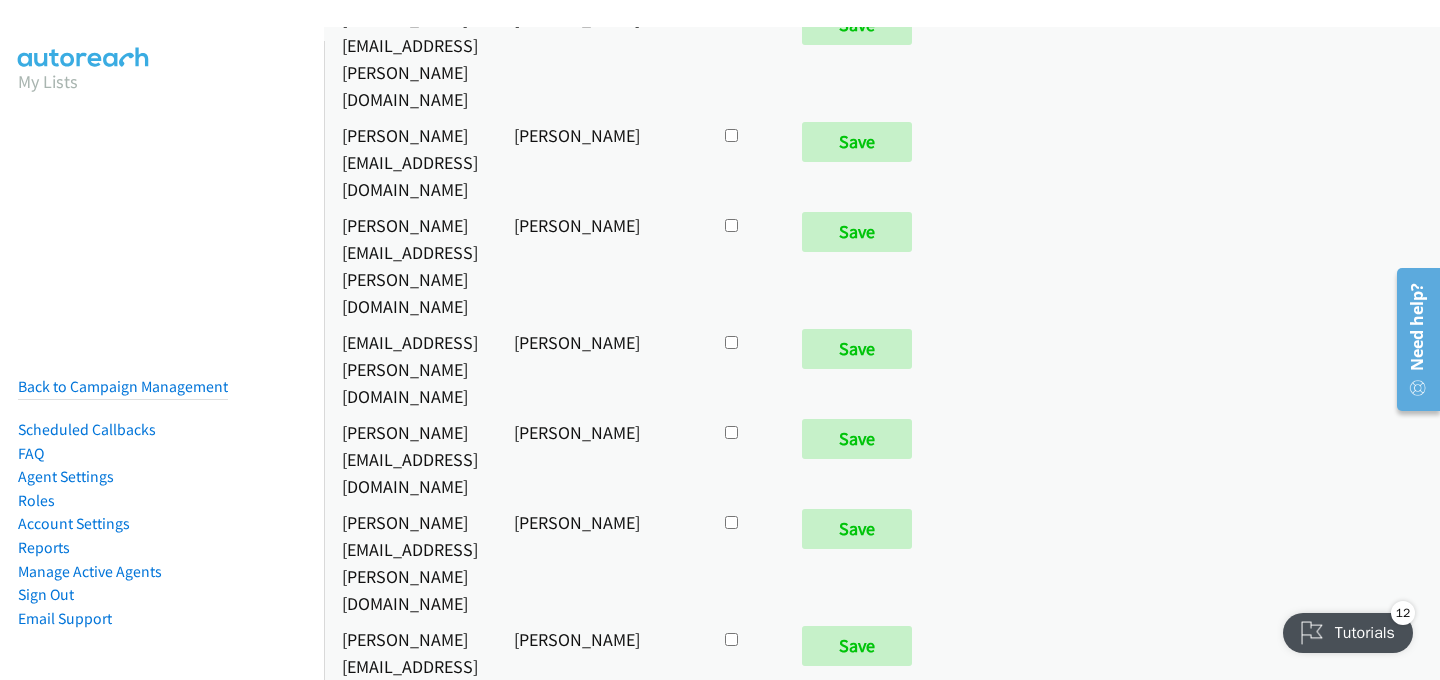 click at bounding box center (731, -9918) 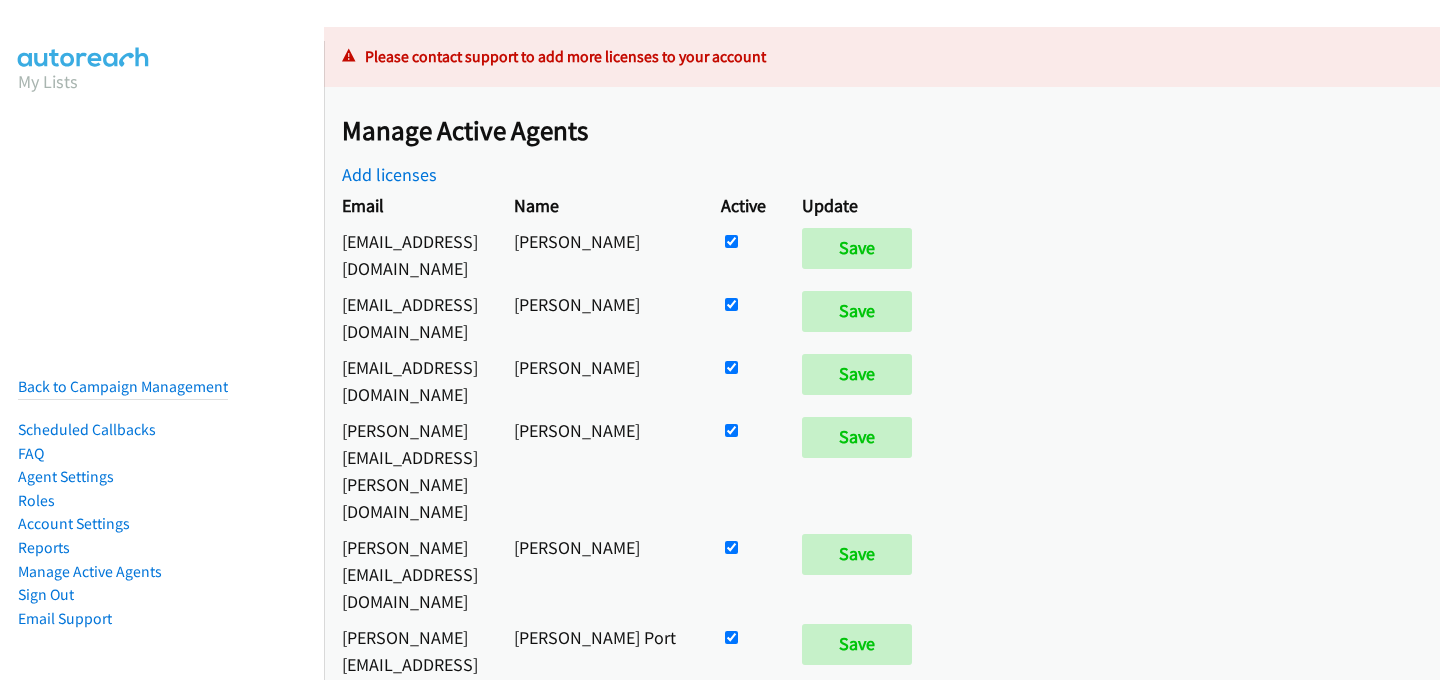 scroll, scrollTop: 0, scrollLeft: 0, axis: both 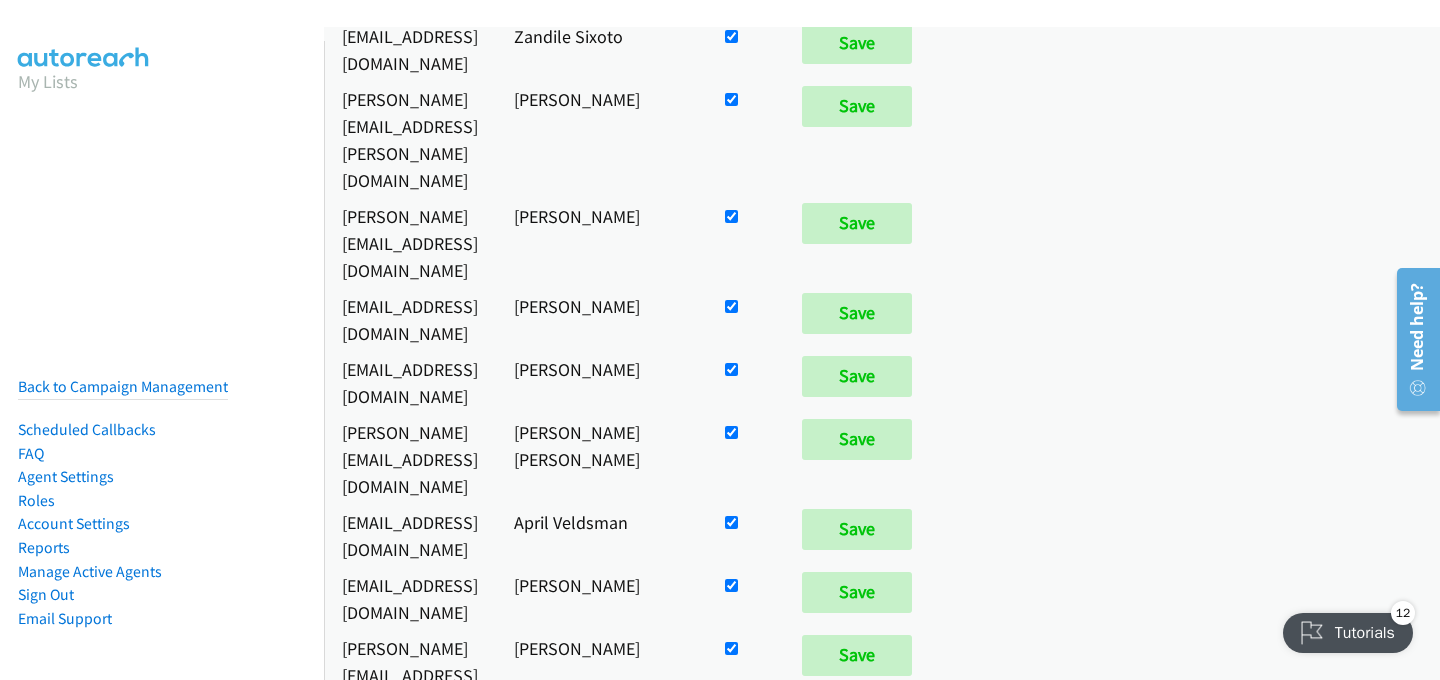 click at bounding box center [731, -1026] 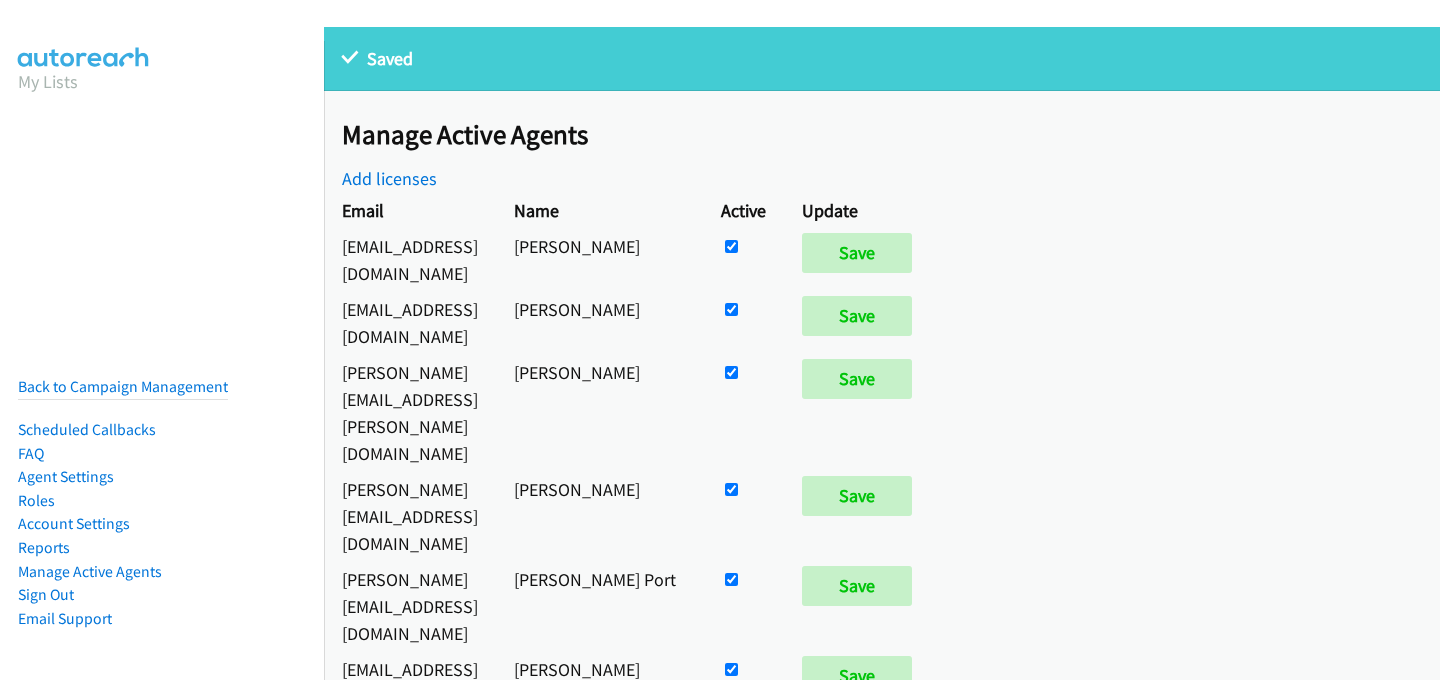 scroll, scrollTop: 0, scrollLeft: 0, axis: both 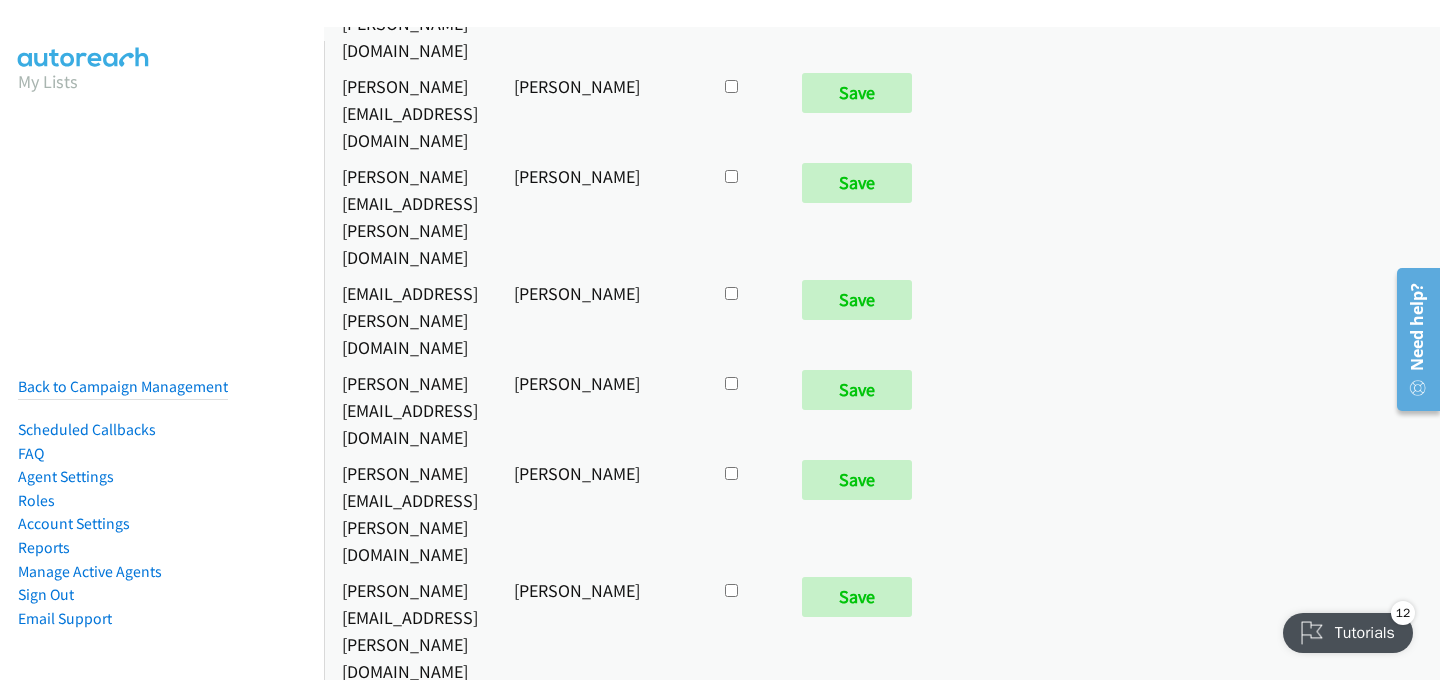 click at bounding box center [731, -9967] 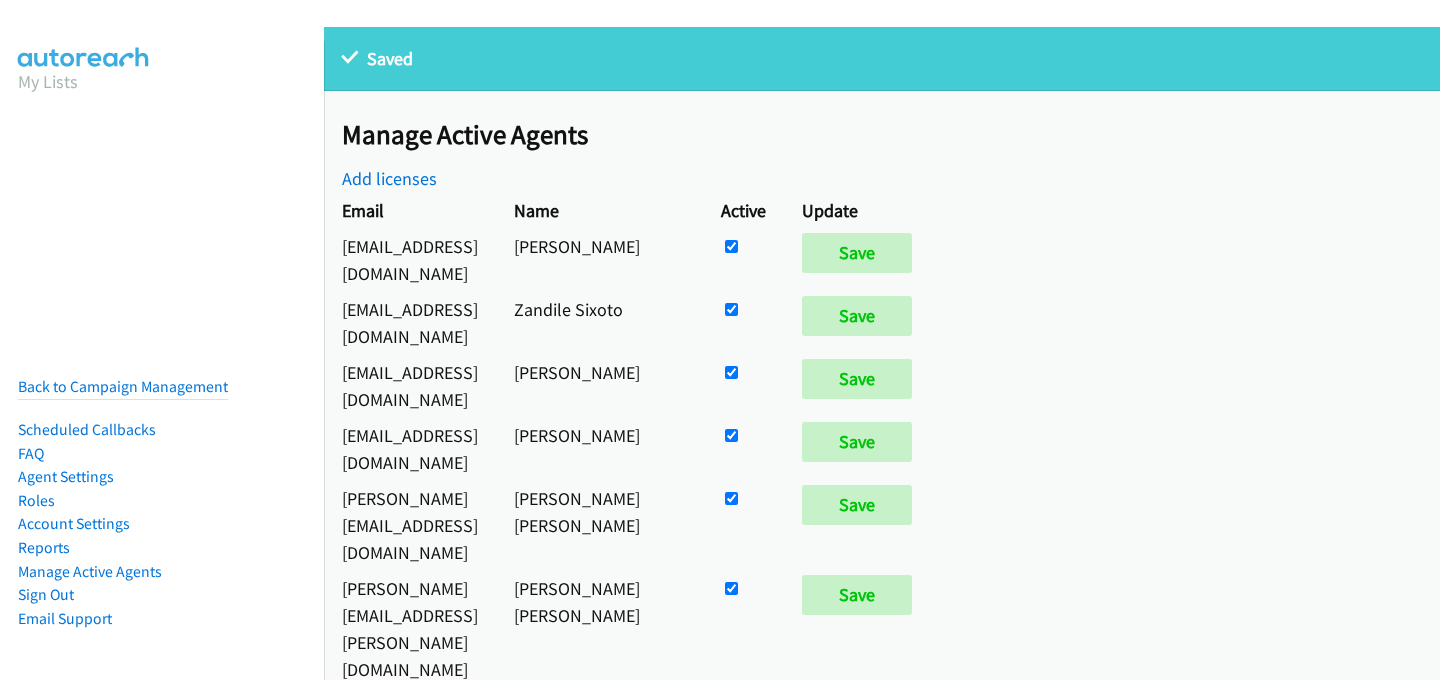 scroll, scrollTop: 0, scrollLeft: 0, axis: both 